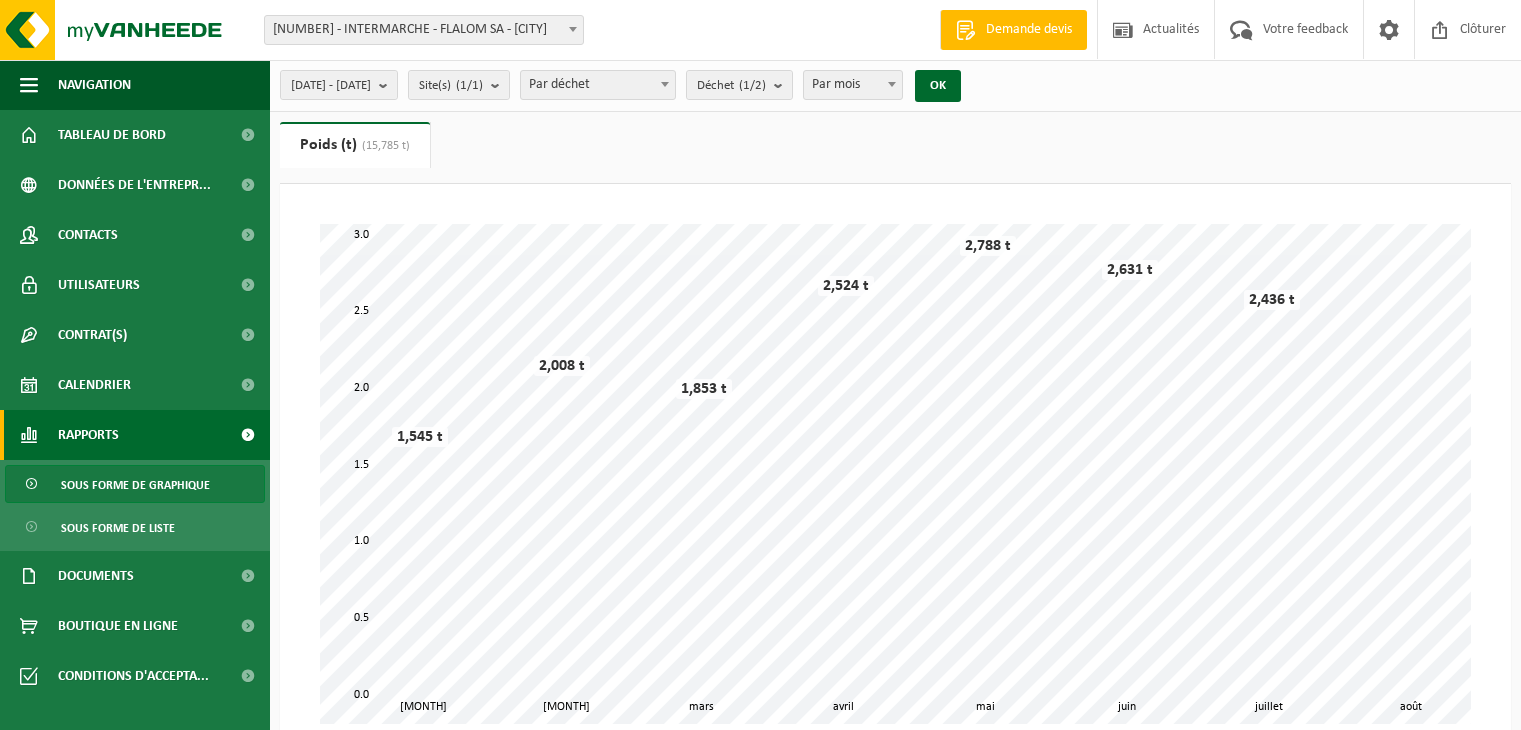 scroll, scrollTop: 74, scrollLeft: 0, axis: vertical 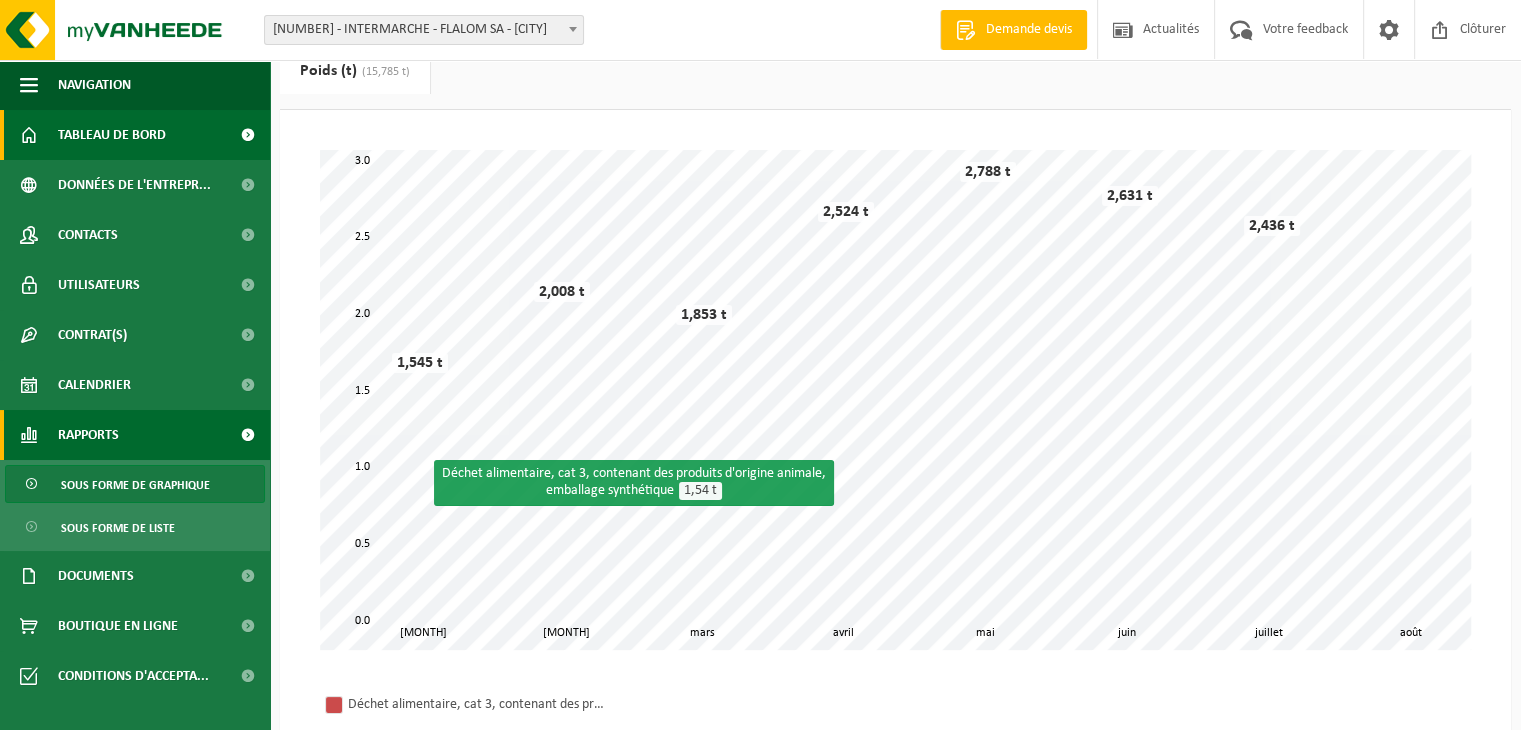 click on "Tableau de bord" at bounding box center [112, 135] 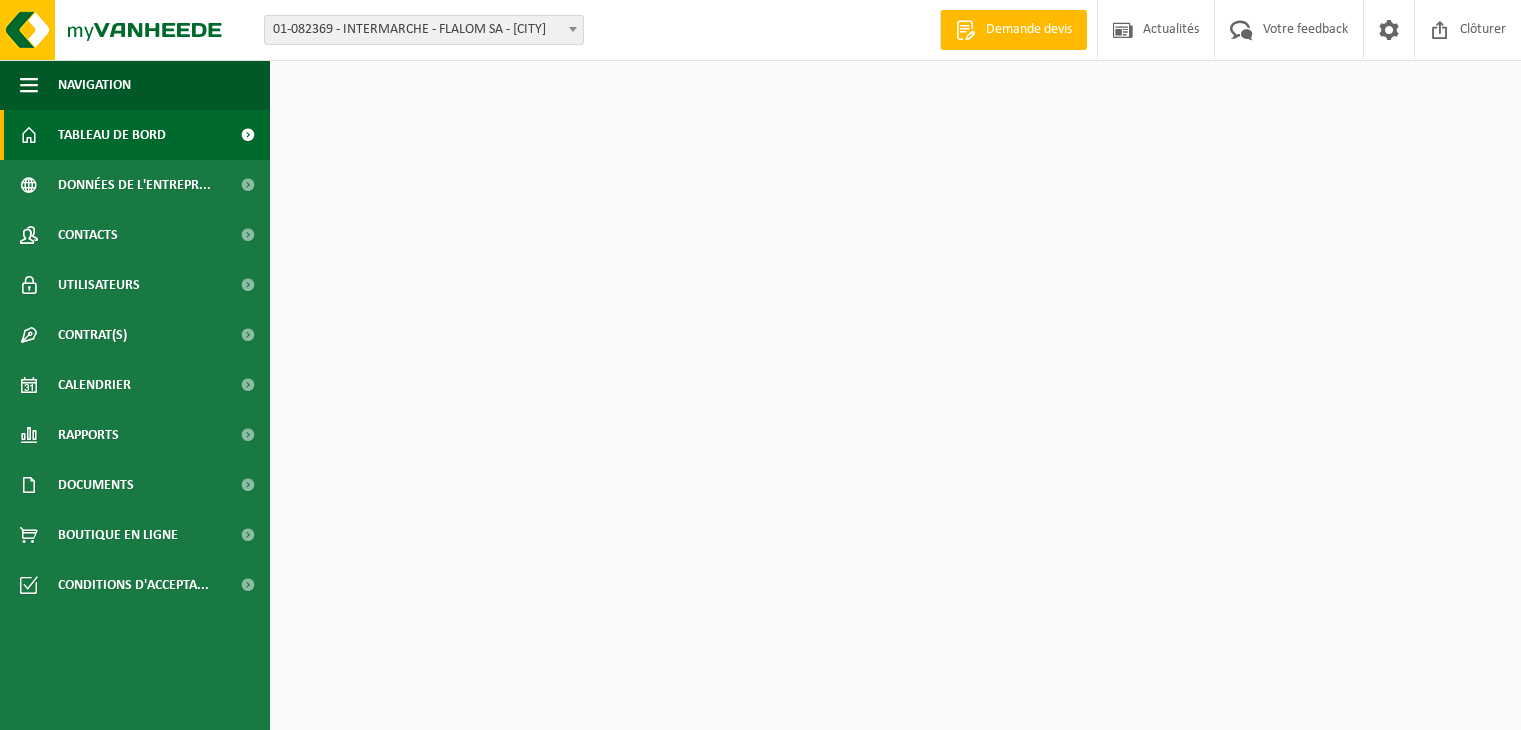 scroll, scrollTop: 0, scrollLeft: 0, axis: both 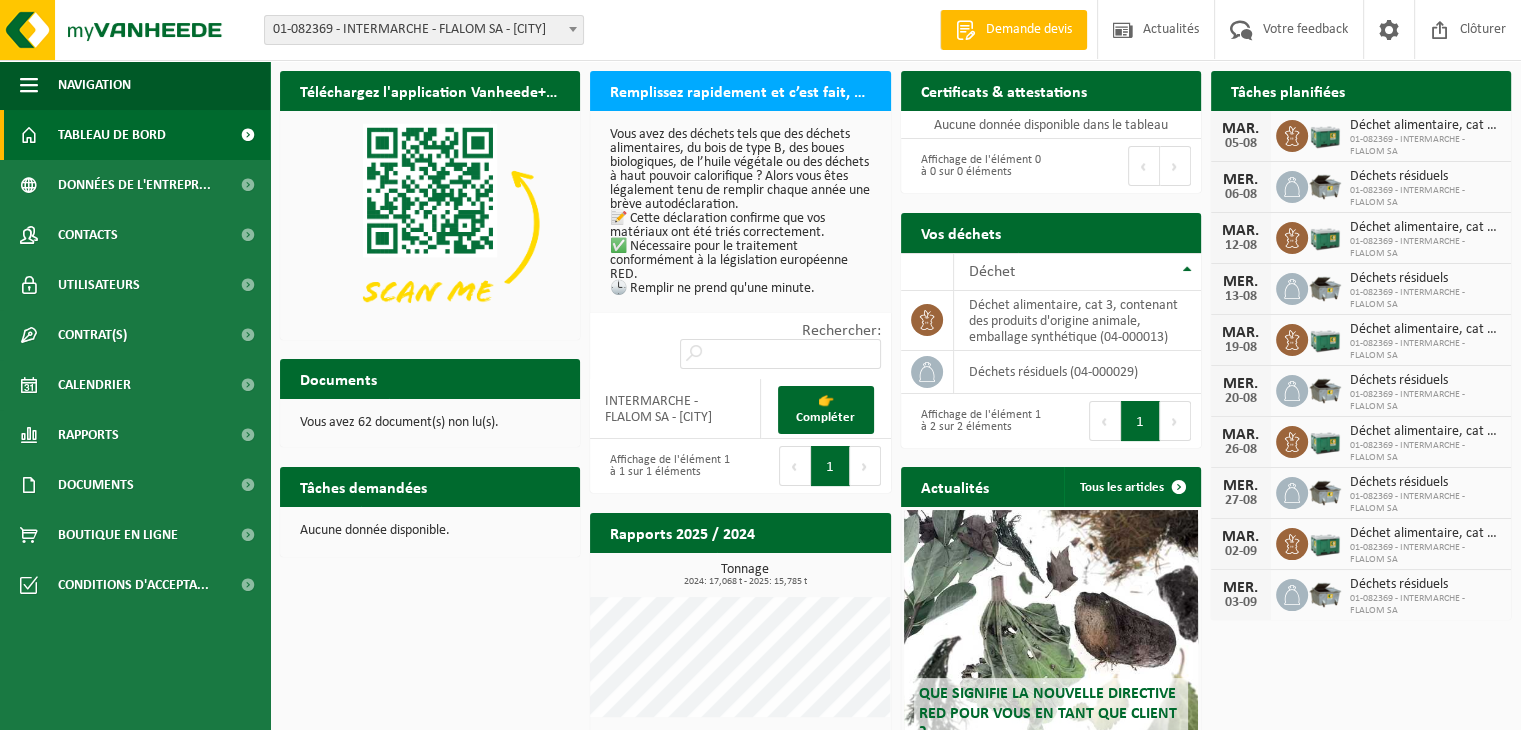 click on "Vous avez 62 document(s) non lu(s)." at bounding box center [430, 423] 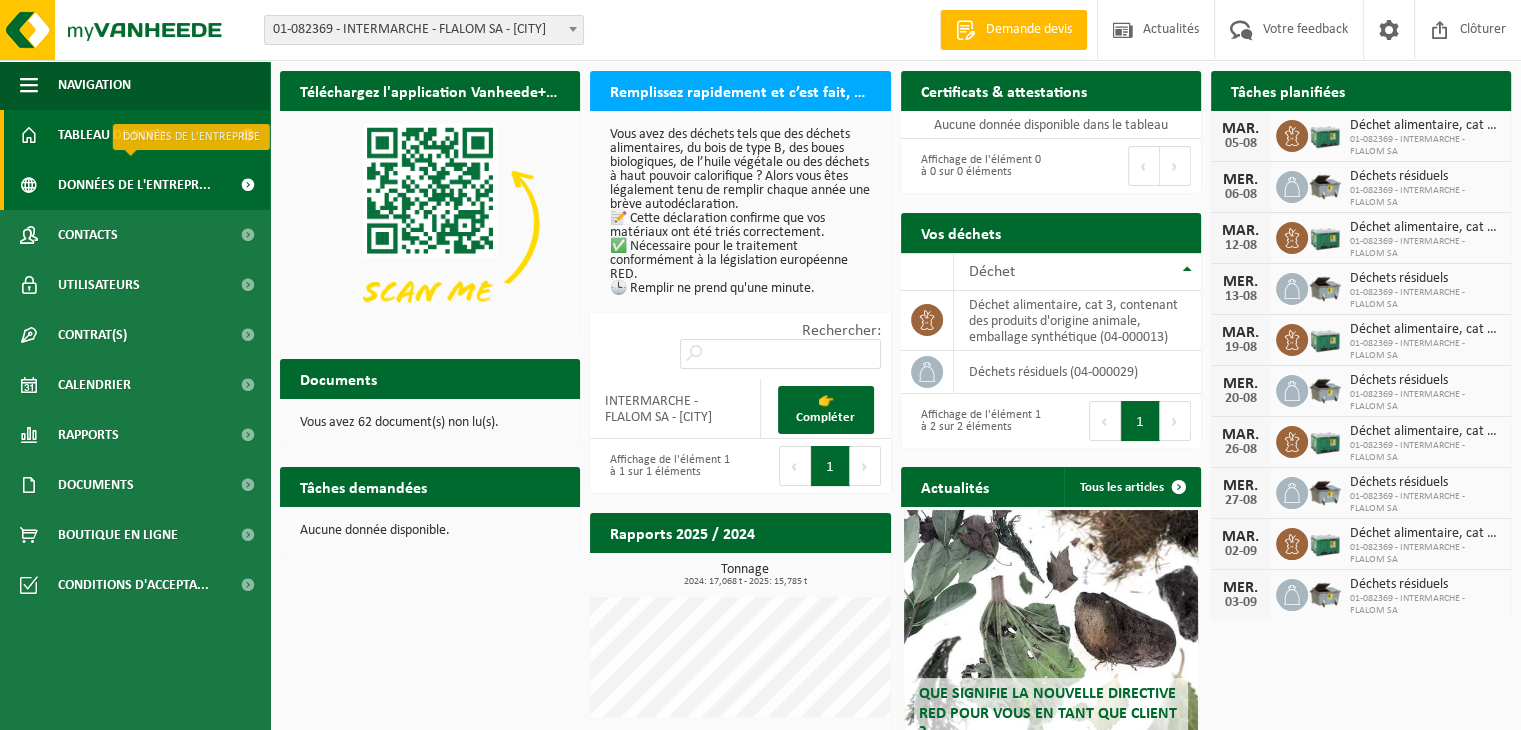 click on "Données de l'entrepr..." at bounding box center (134, 185) 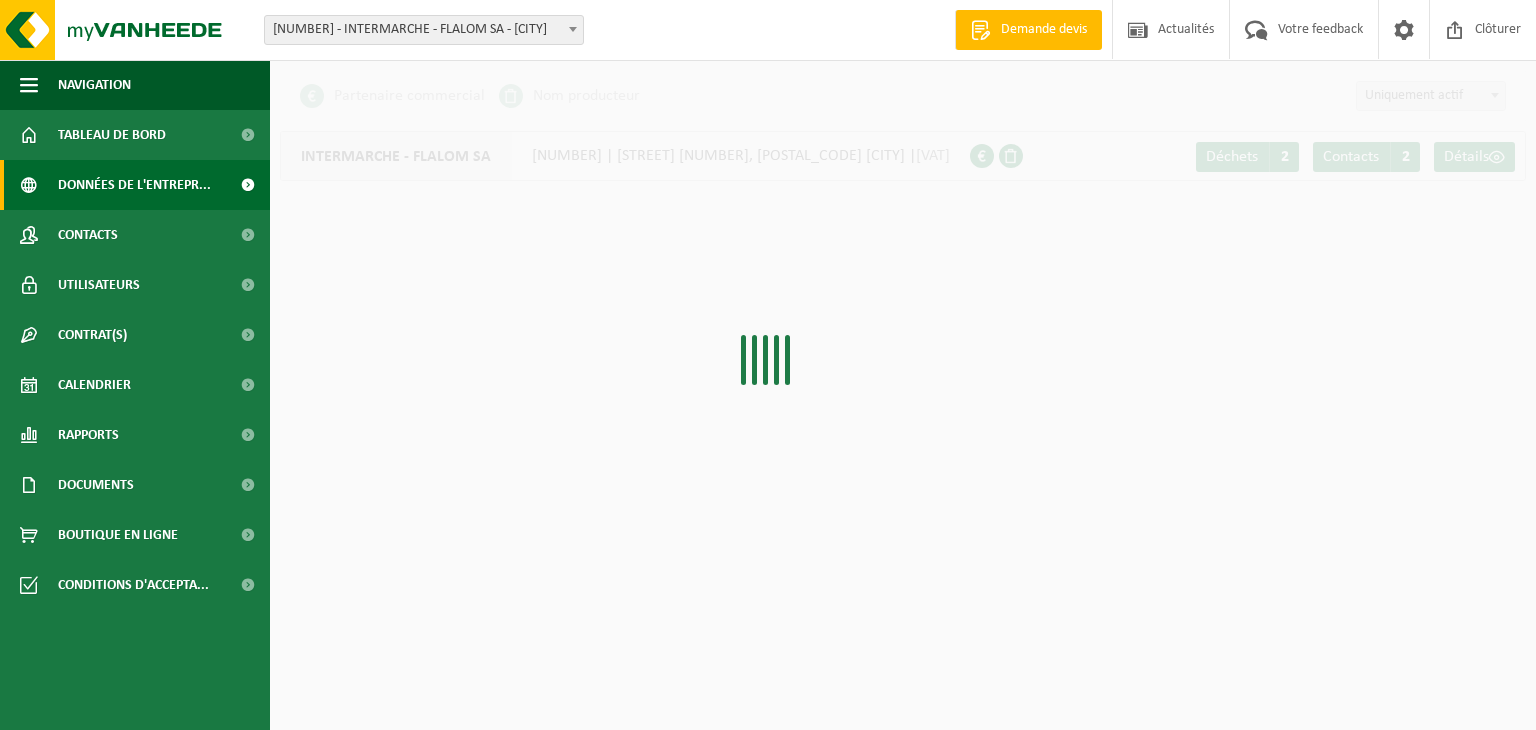 scroll, scrollTop: 0, scrollLeft: 0, axis: both 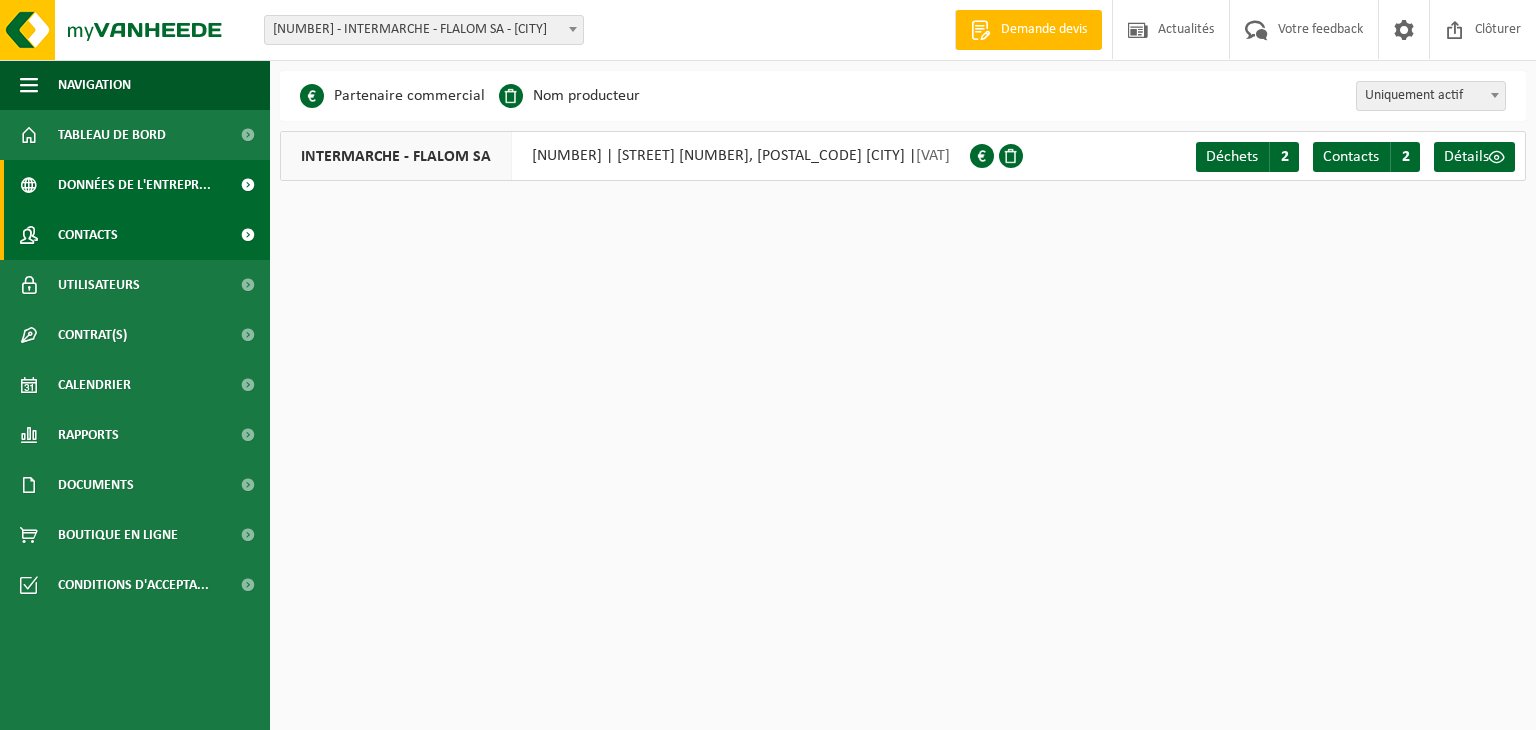 click on "Contacts" at bounding box center (135, 235) 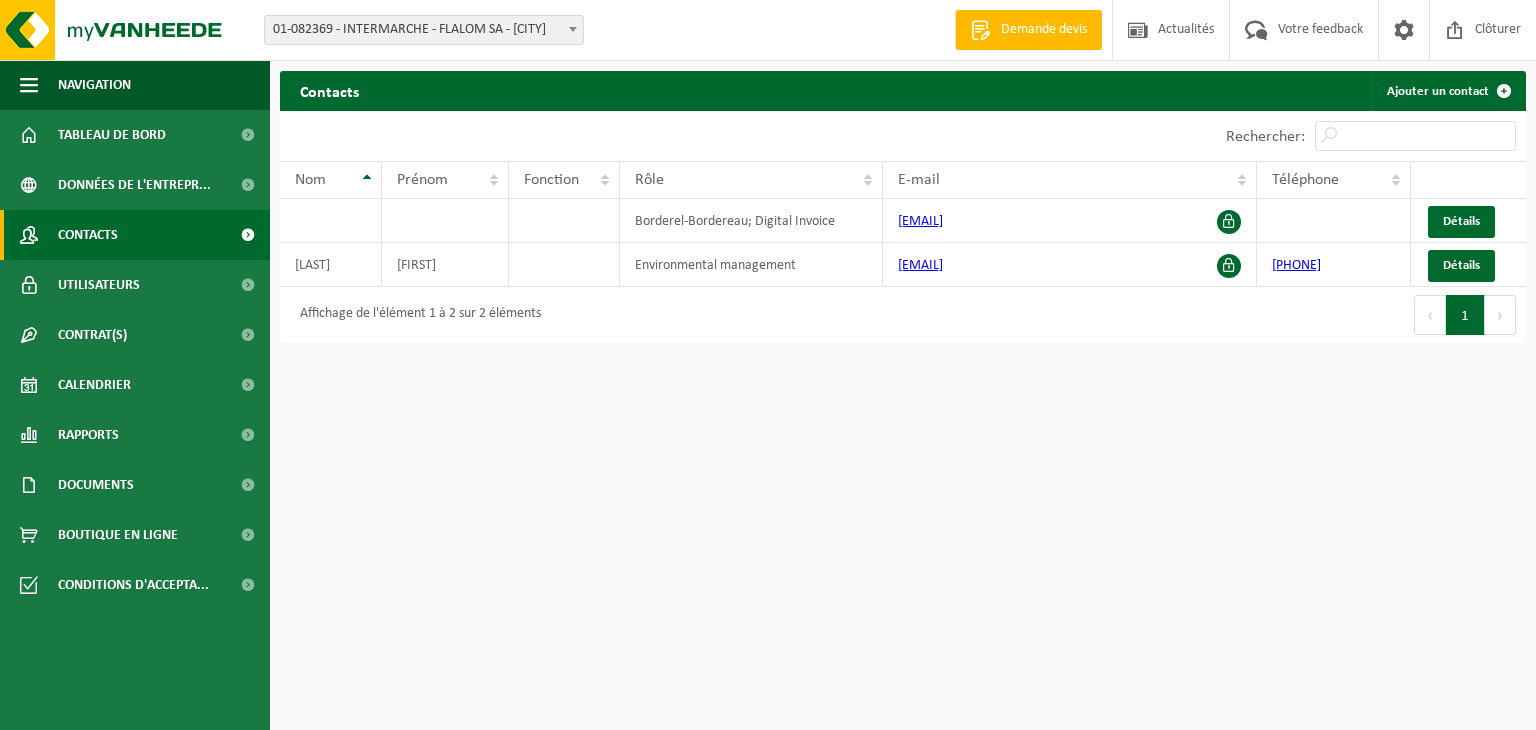 scroll, scrollTop: 0, scrollLeft: 0, axis: both 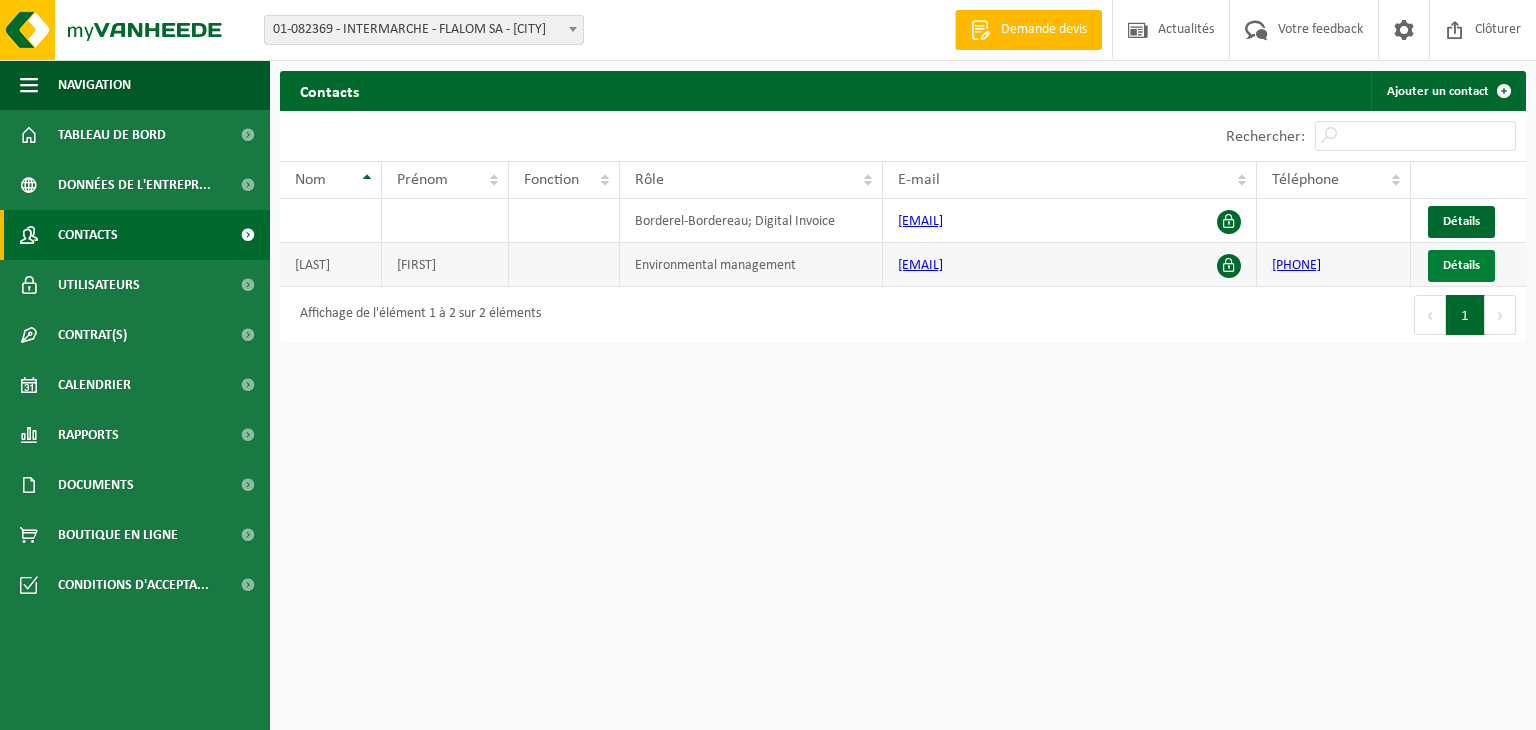 click on "Détails" at bounding box center [1461, 265] 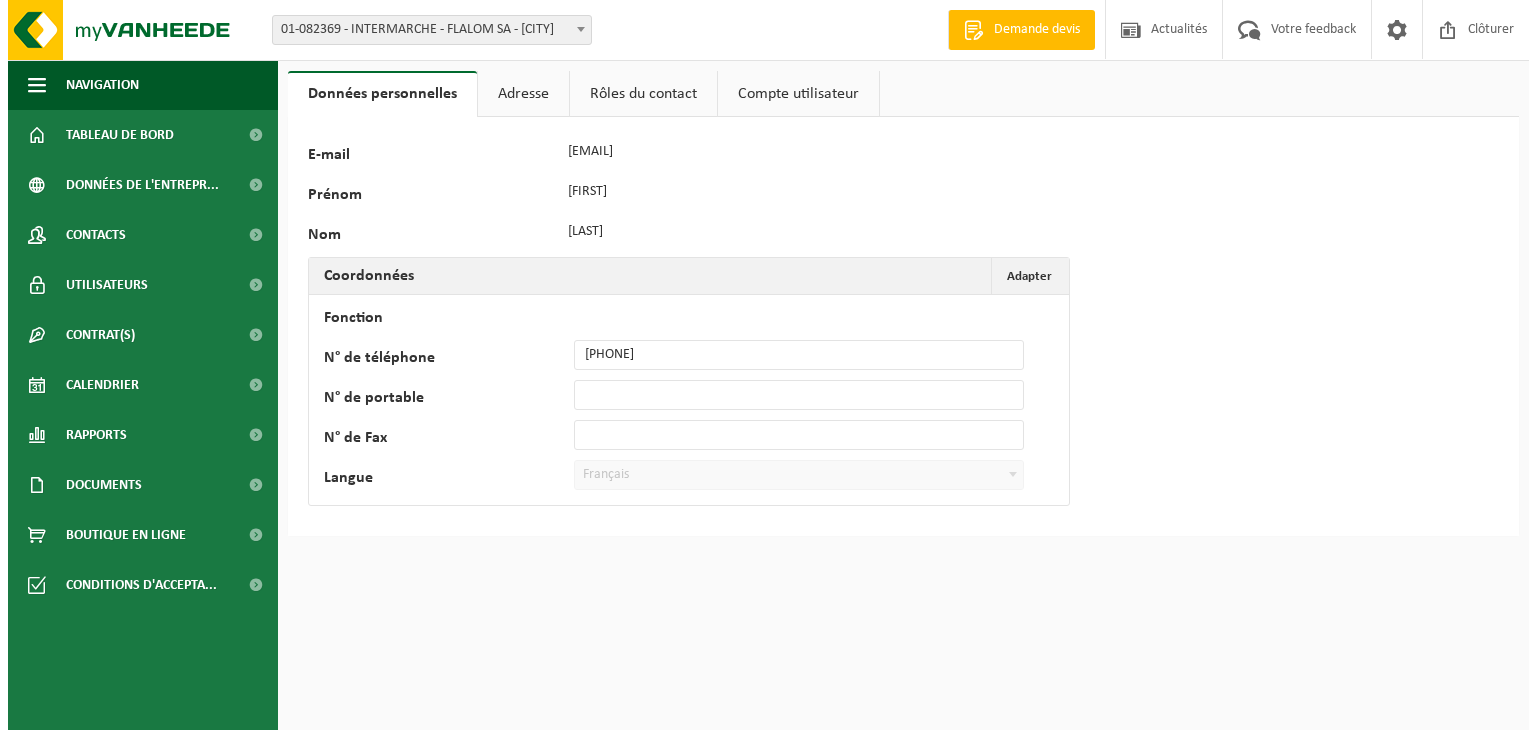 scroll, scrollTop: 0, scrollLeft: 0, axis: both 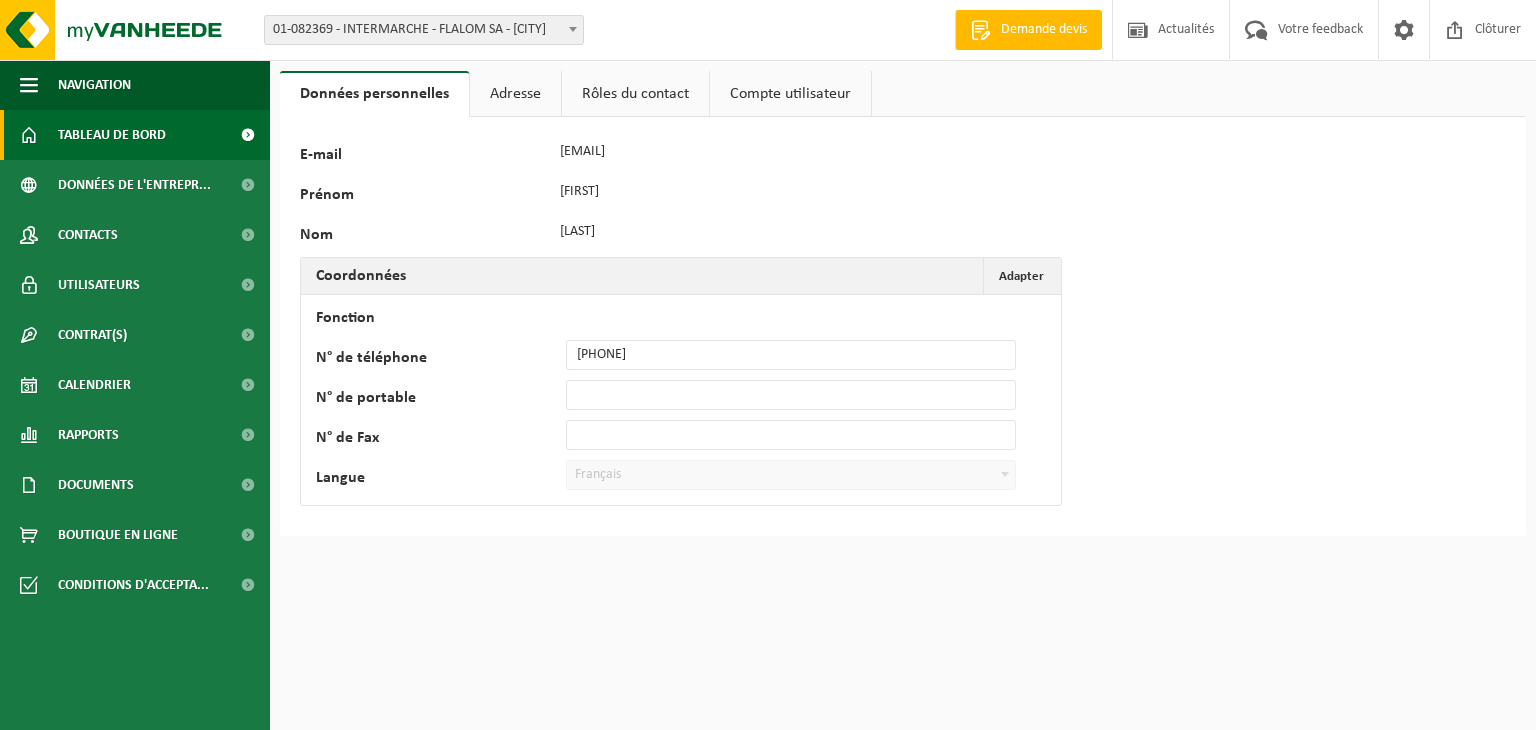 click on "Tableau de bord" at bounding box center (112, 135) 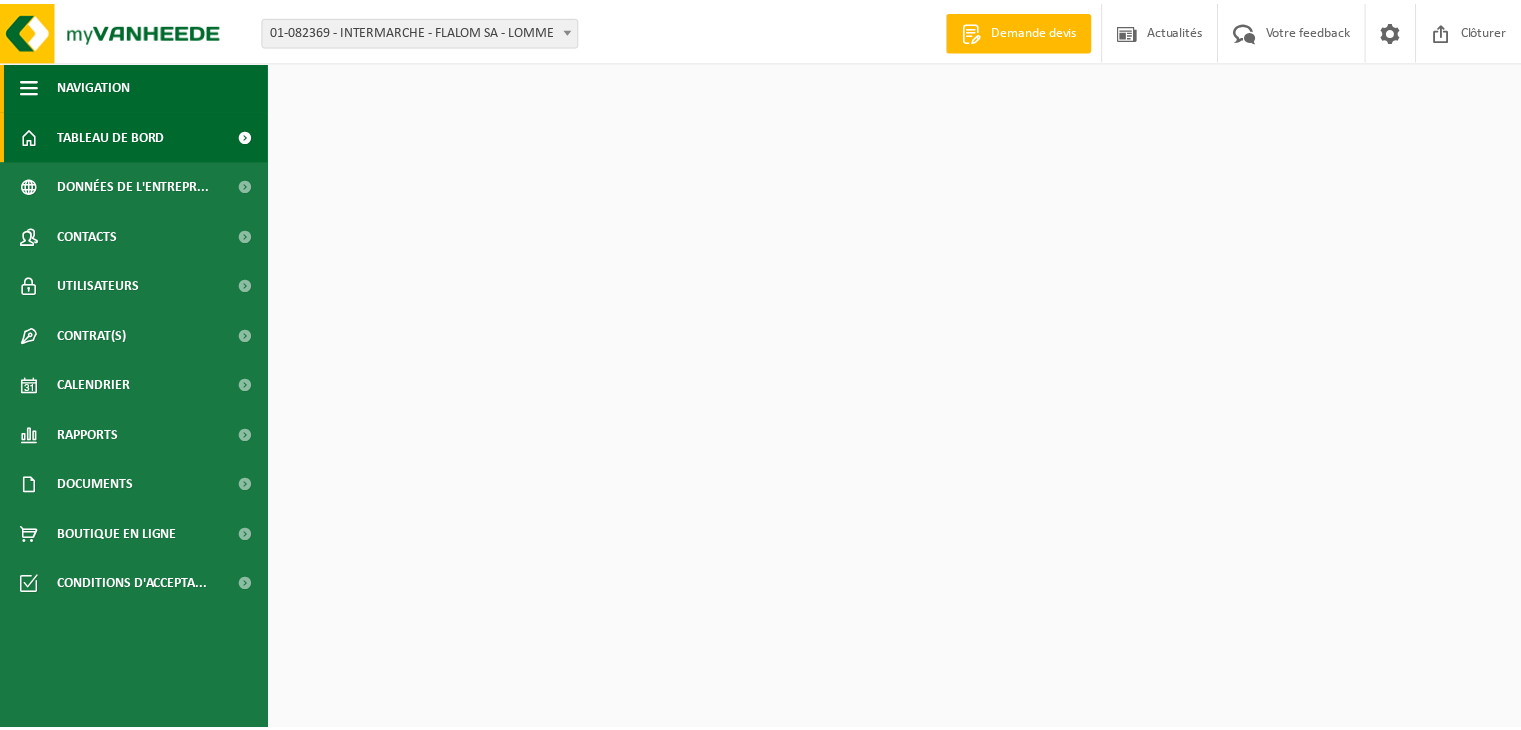 scroll, scrollTop: 0, scrollLeft: 0, axis: both 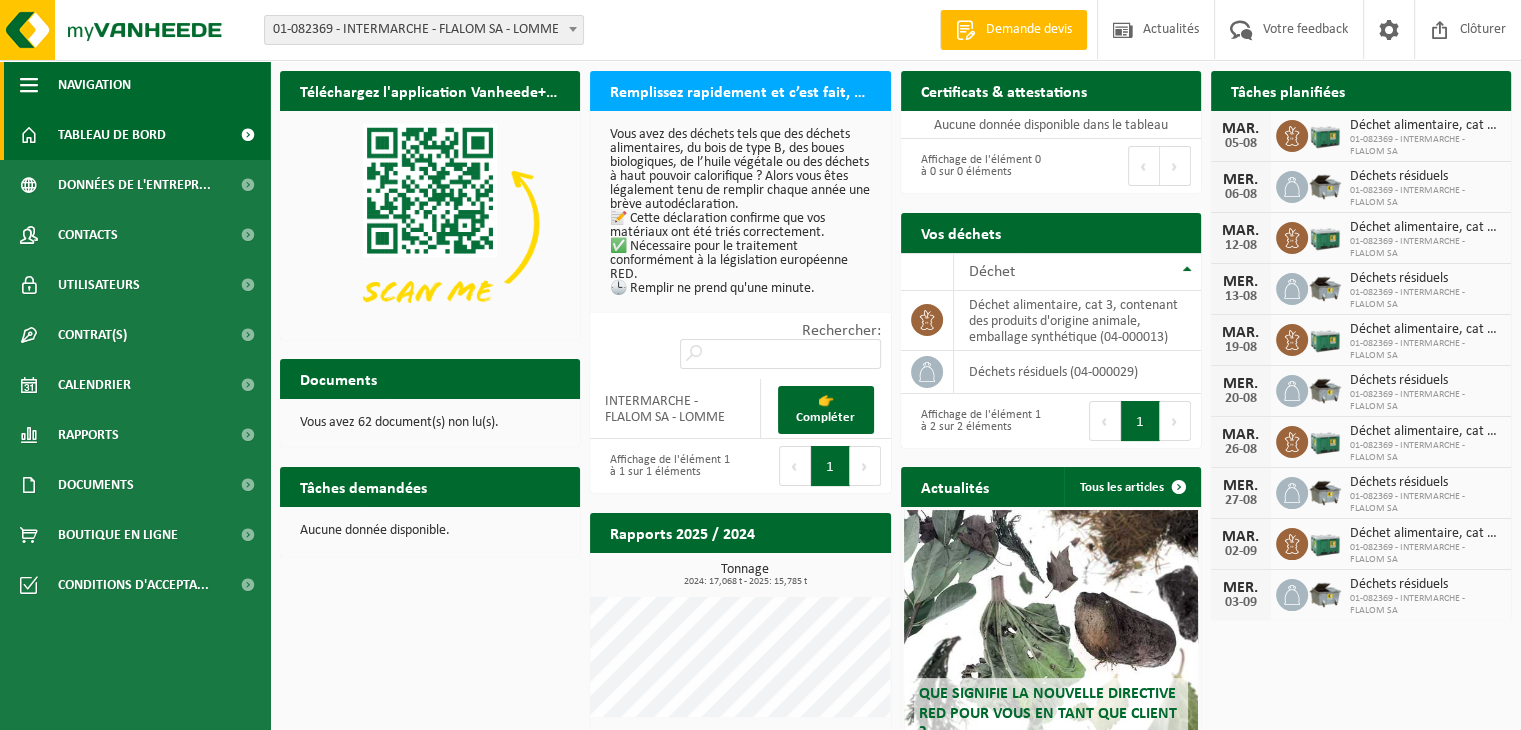 click on "Navigation" at bounding box center (94, 85) 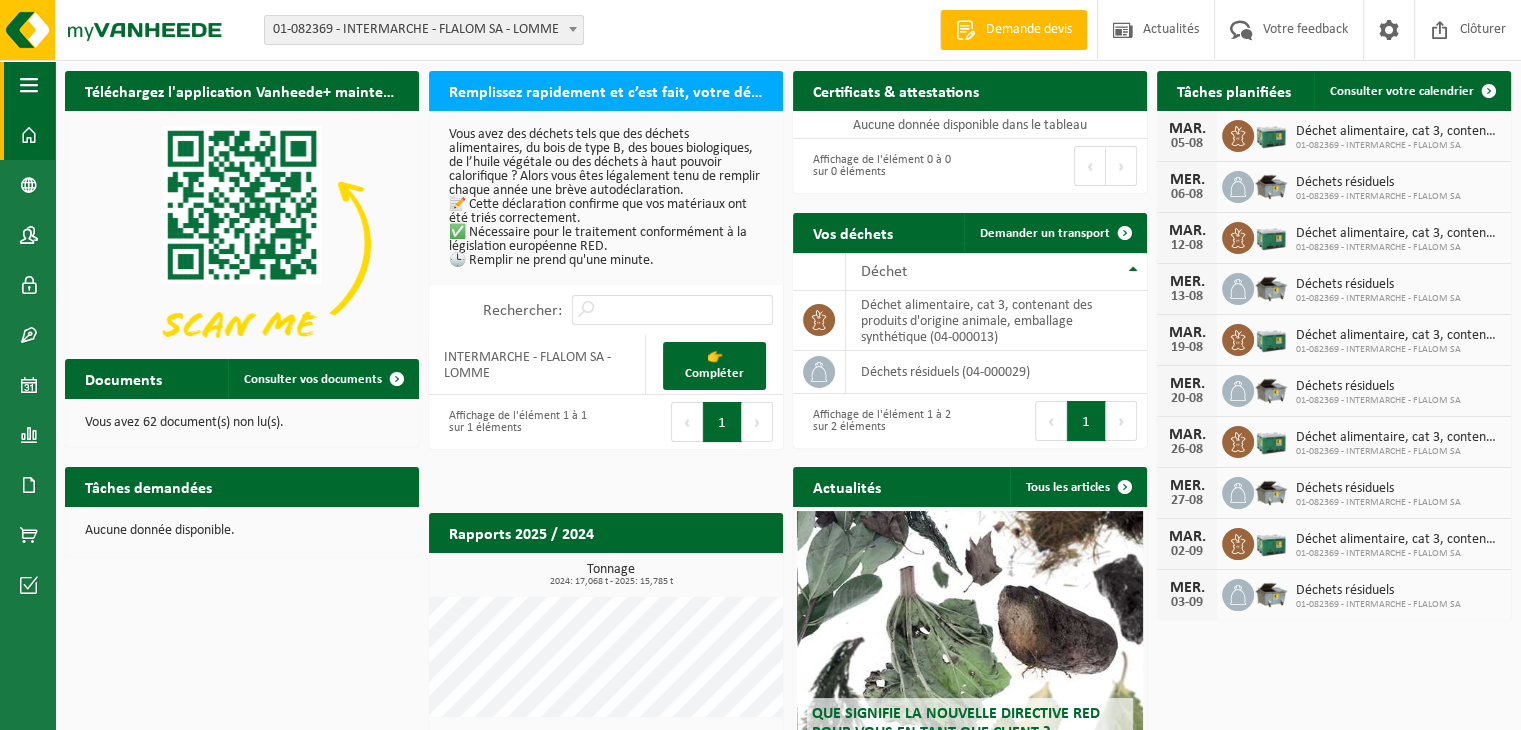 click on "Téléchargez l'application Vanheede+ maintenant!" at bounding box center (242, 90) 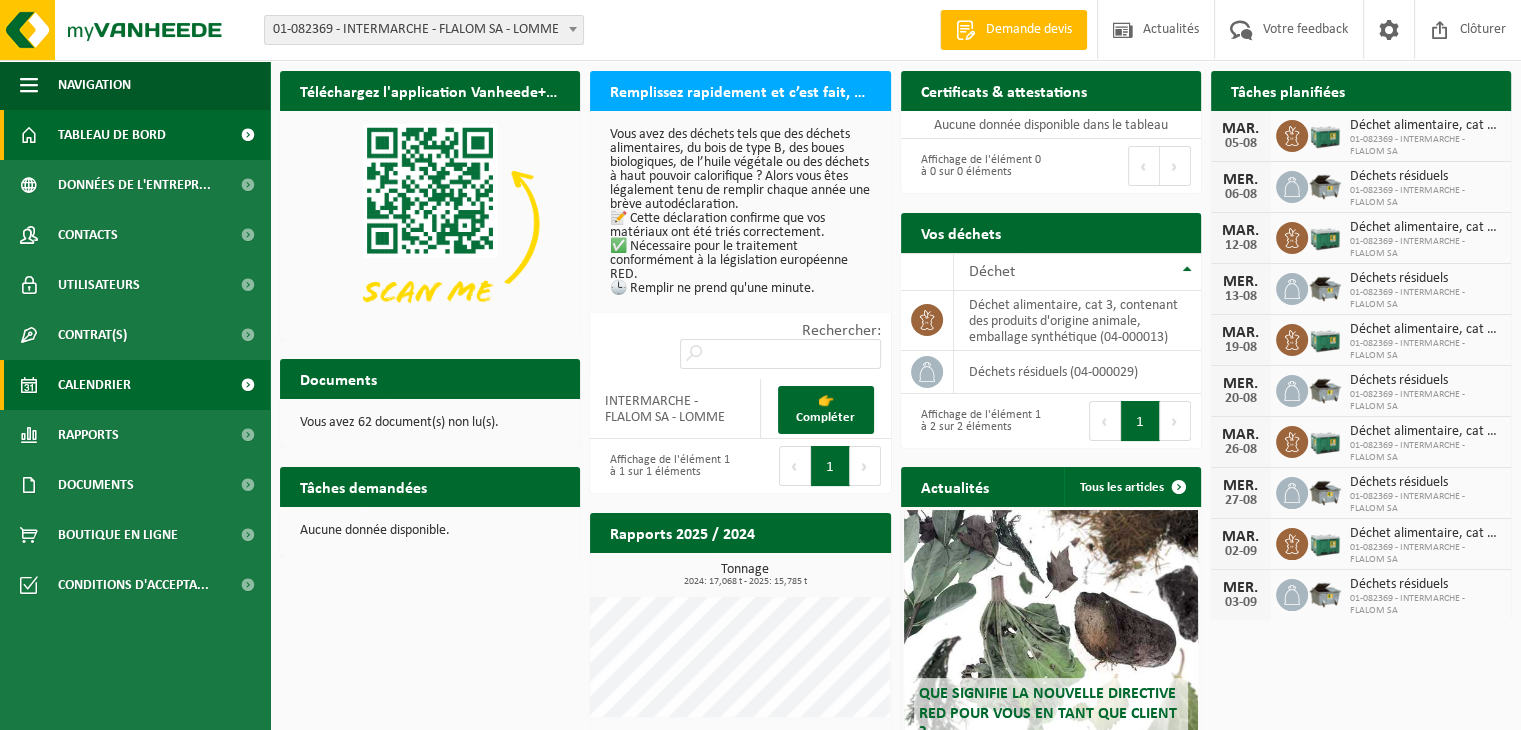 click on "Calendrier" at bounding box center (94, 385) 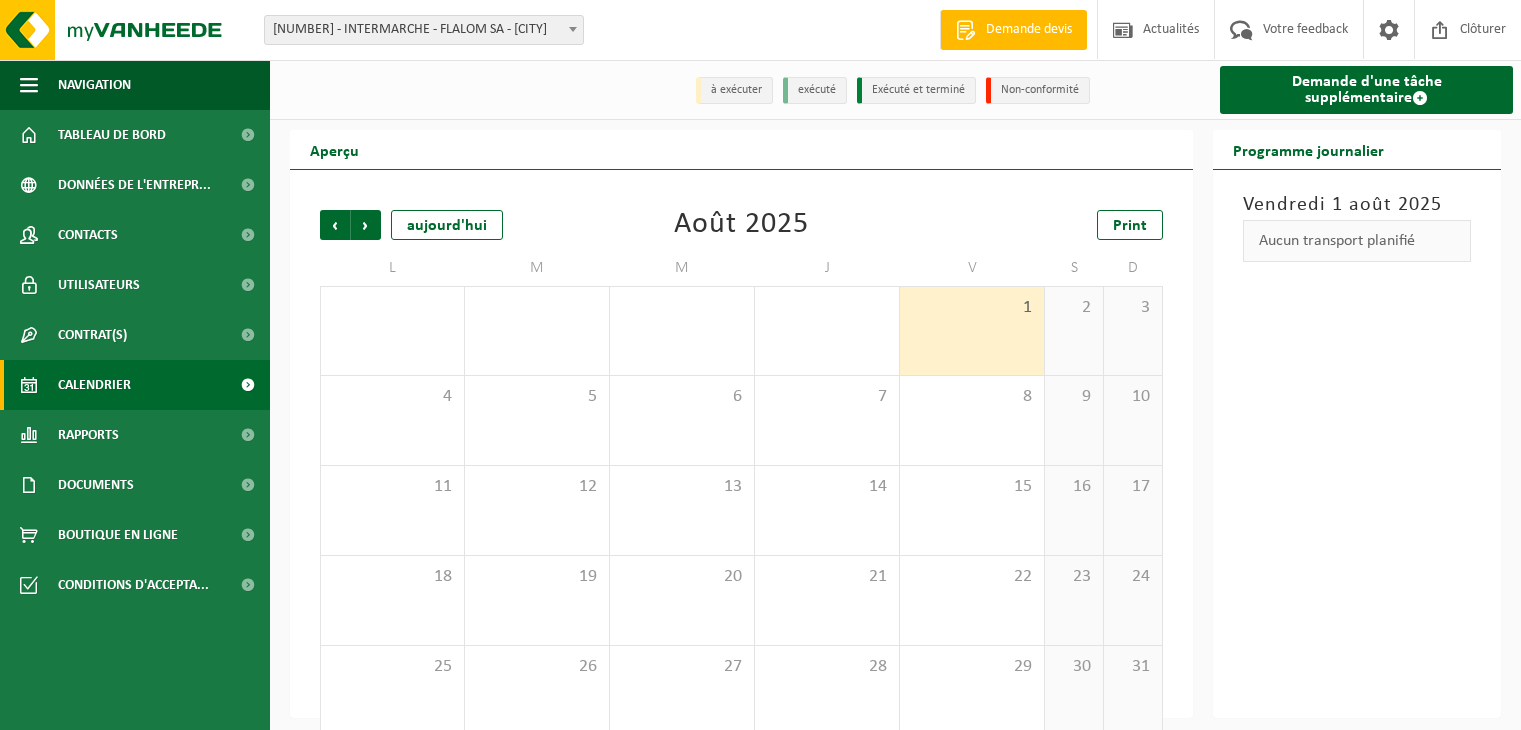 scroll, scrollTop: 0, scrollLeft: 0, axis: both 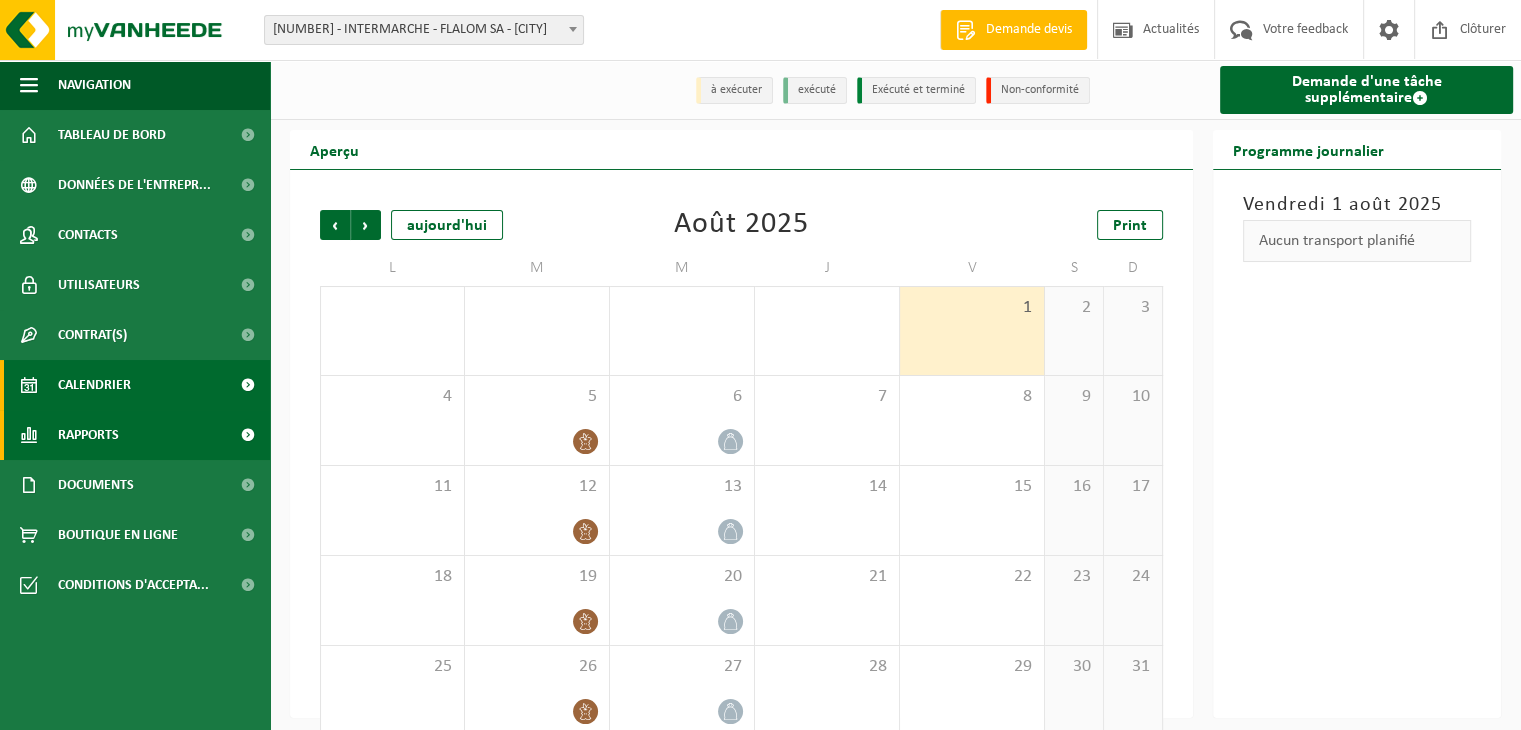 click on "Rapports" at bounding box center [135, 435] 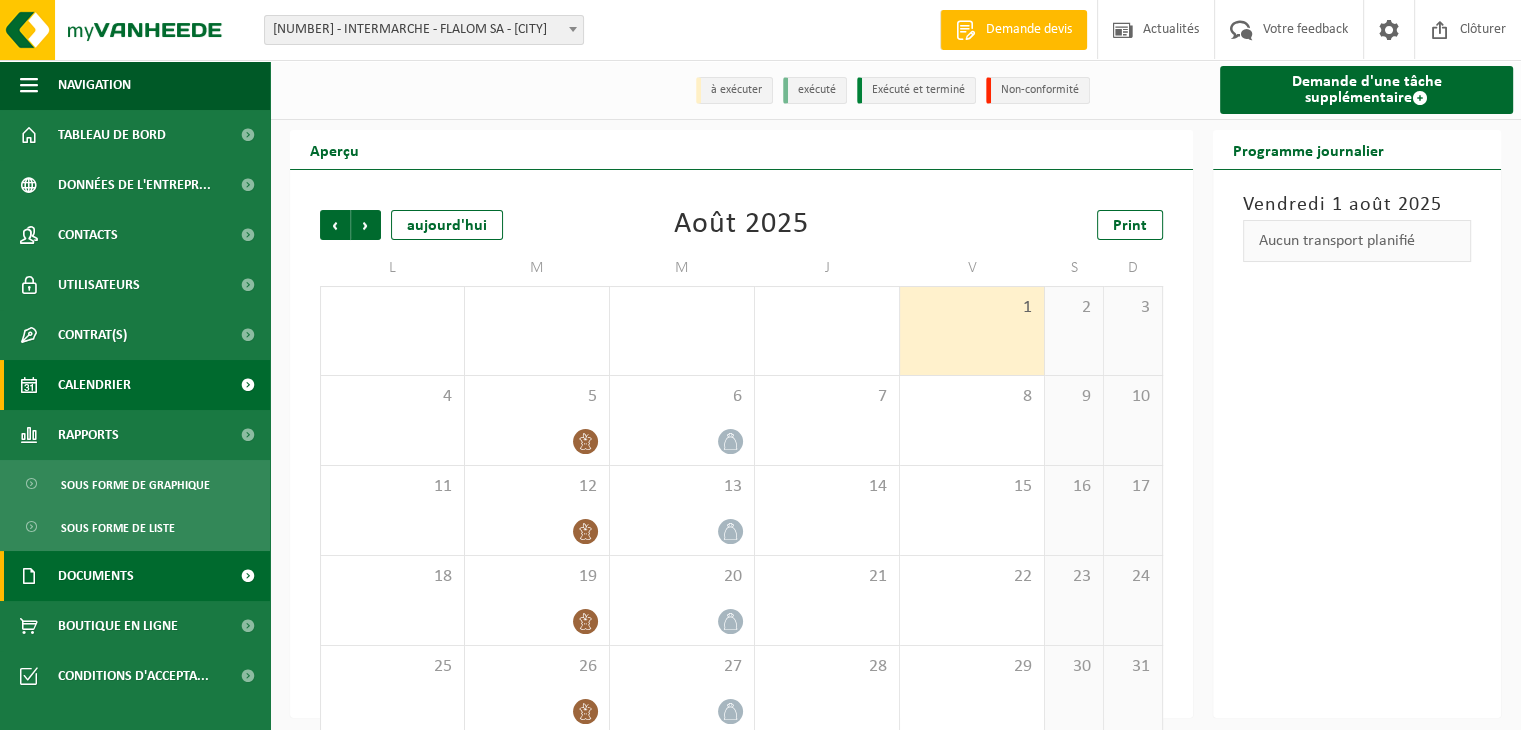 click on "Documents" at bounding box center [96, 576] 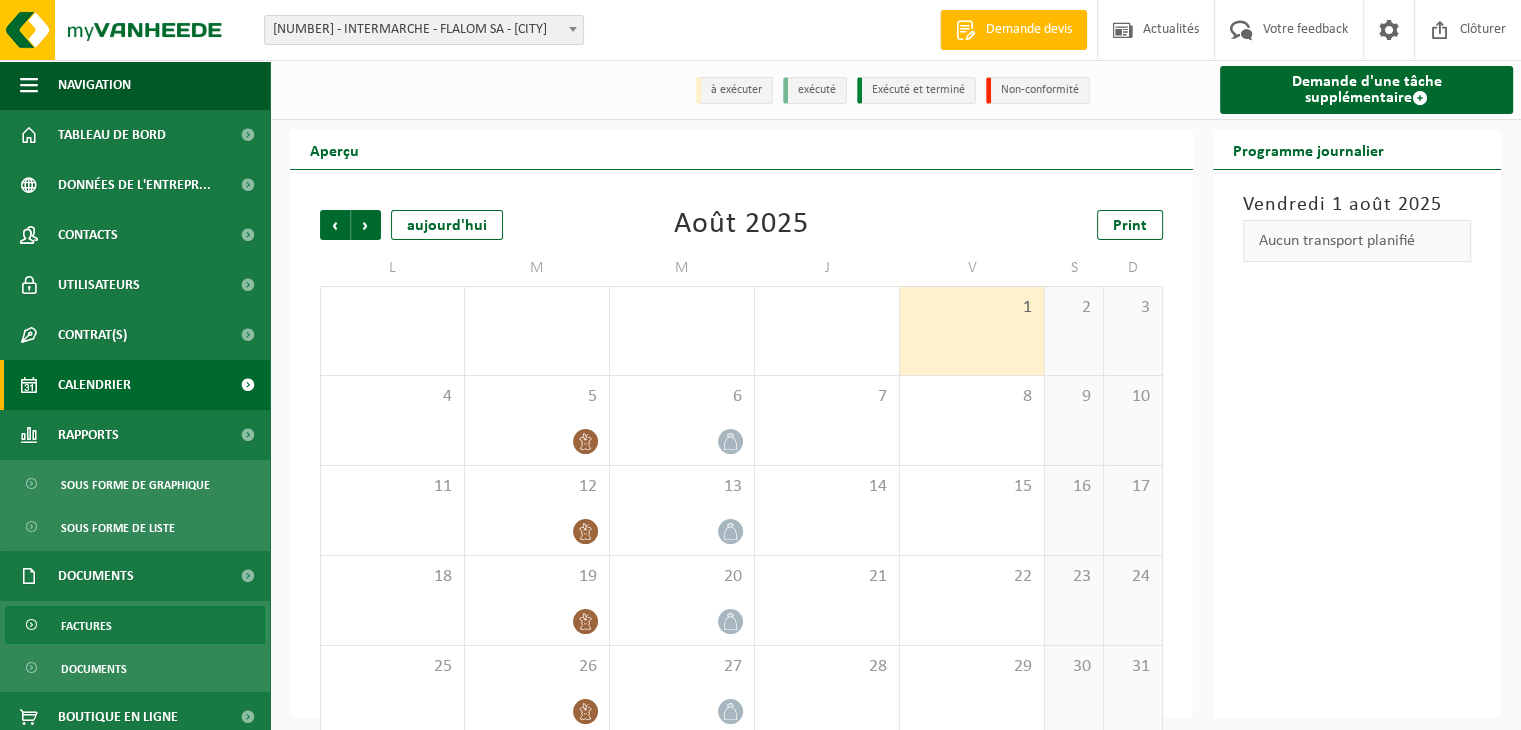click on "Factures" at bounding box center (86, 626) 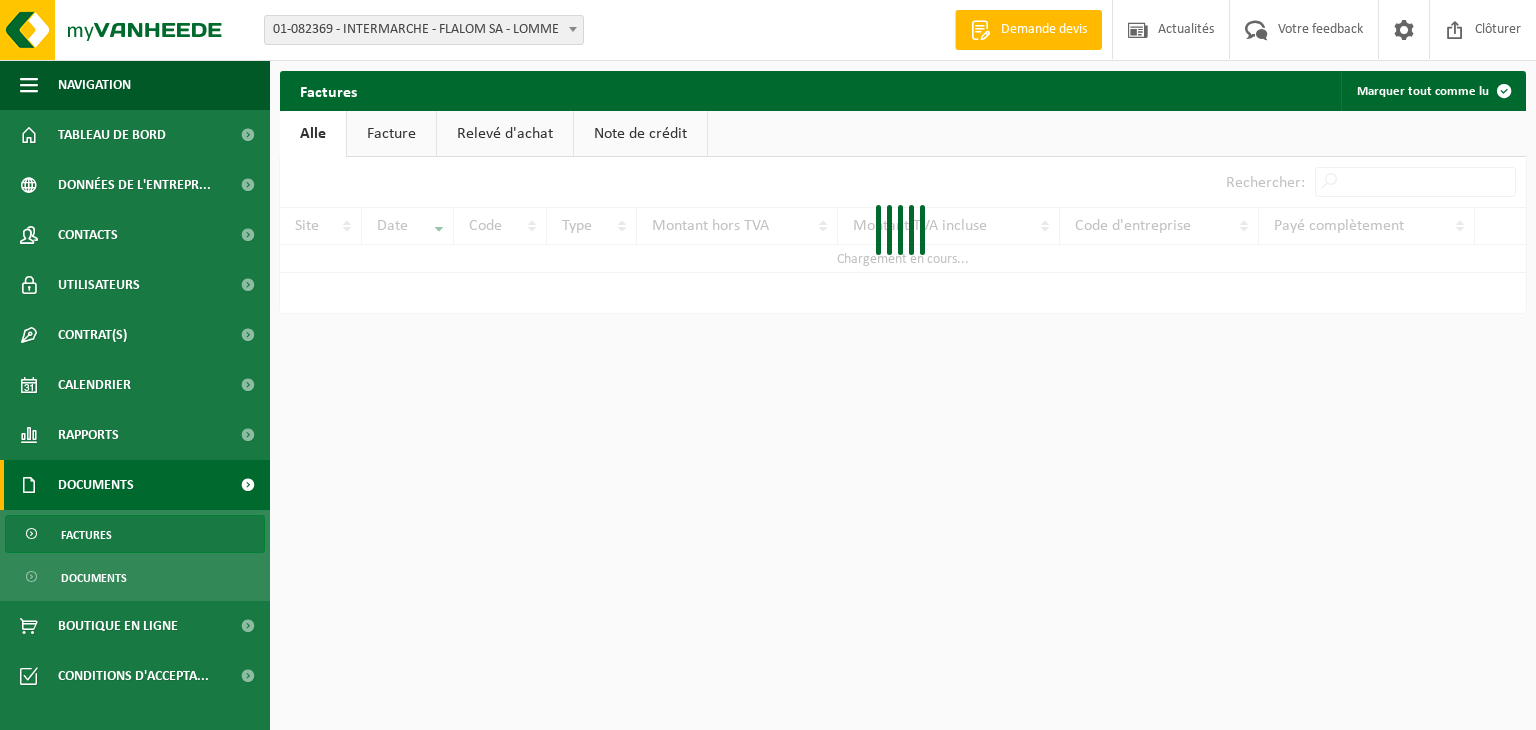 scroll, scrollTop: 0, scrollLeft: 0, axis: both 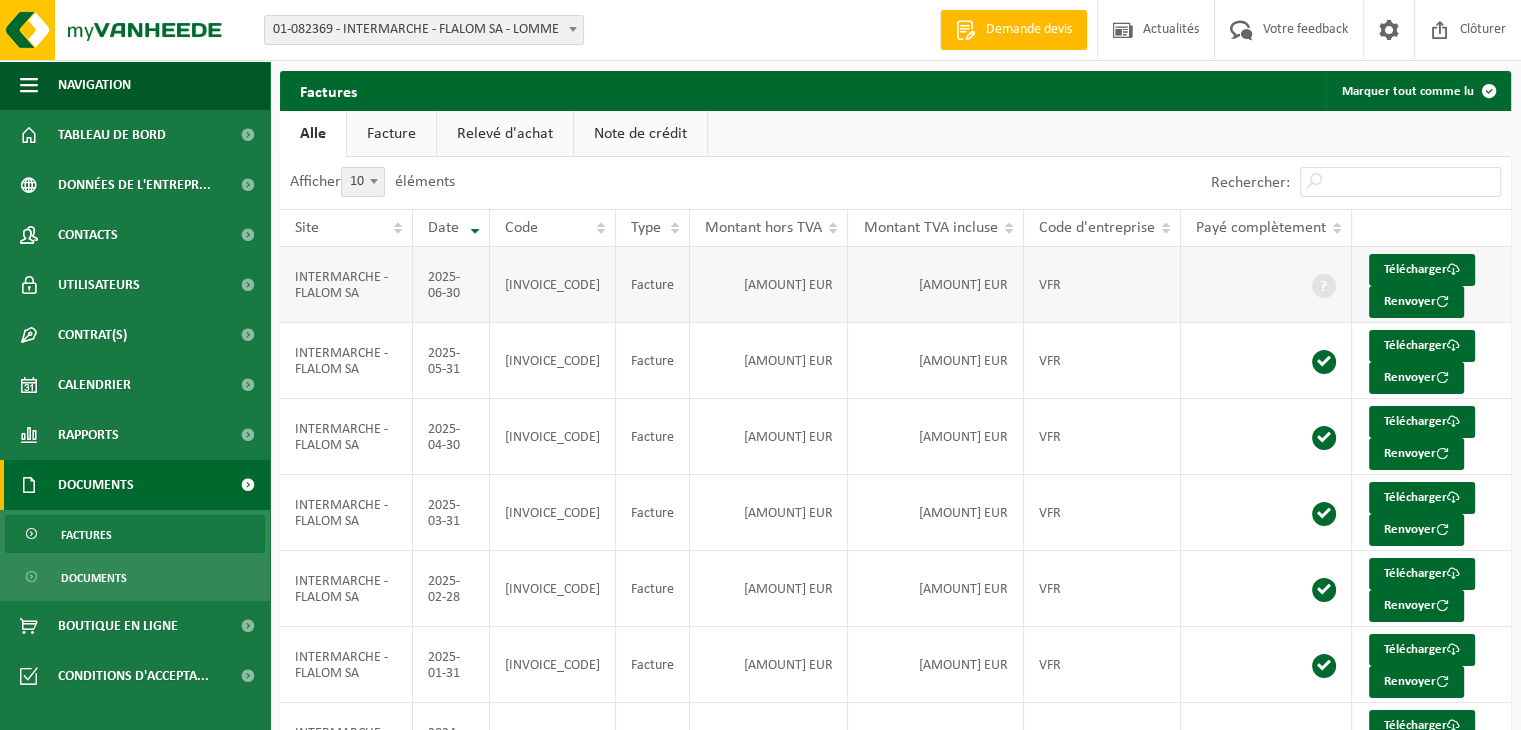 click on "Facture" at bounding box center (653, 285) 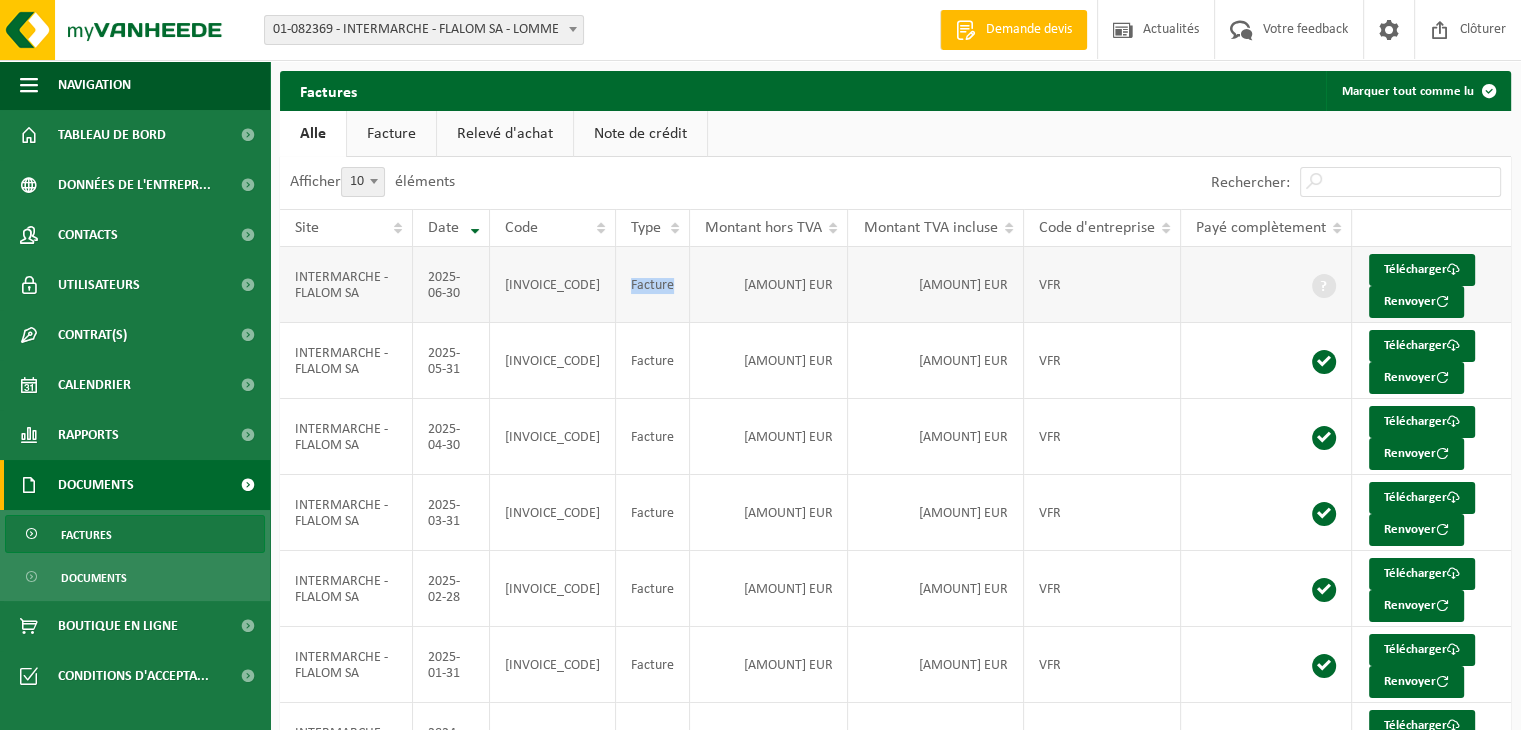 click on "Facture" at bounding box center [653, 285] 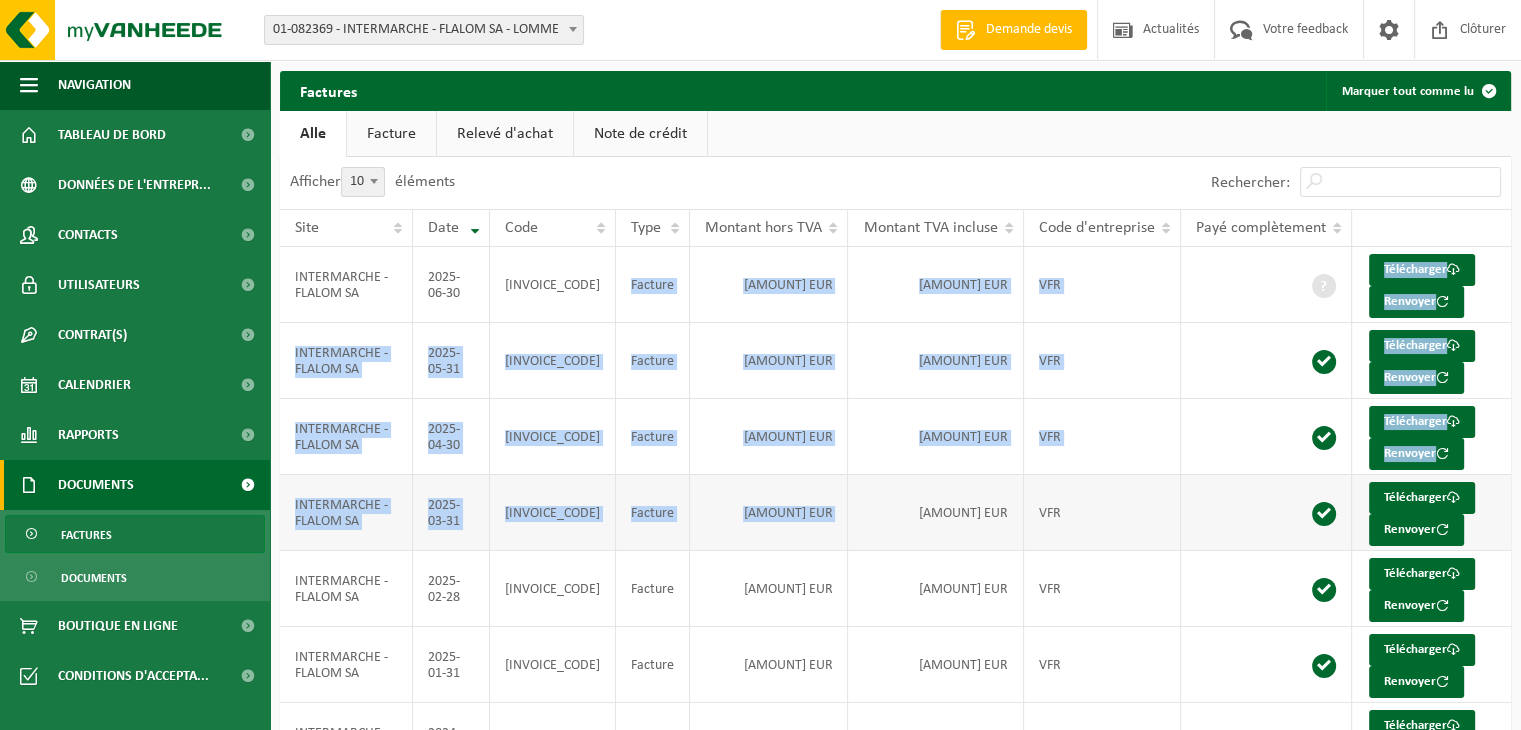 drag, startPoint x: 649, startPoint y: 302, endPoint x: 680, endPoint y: 493, distance: 193.49936 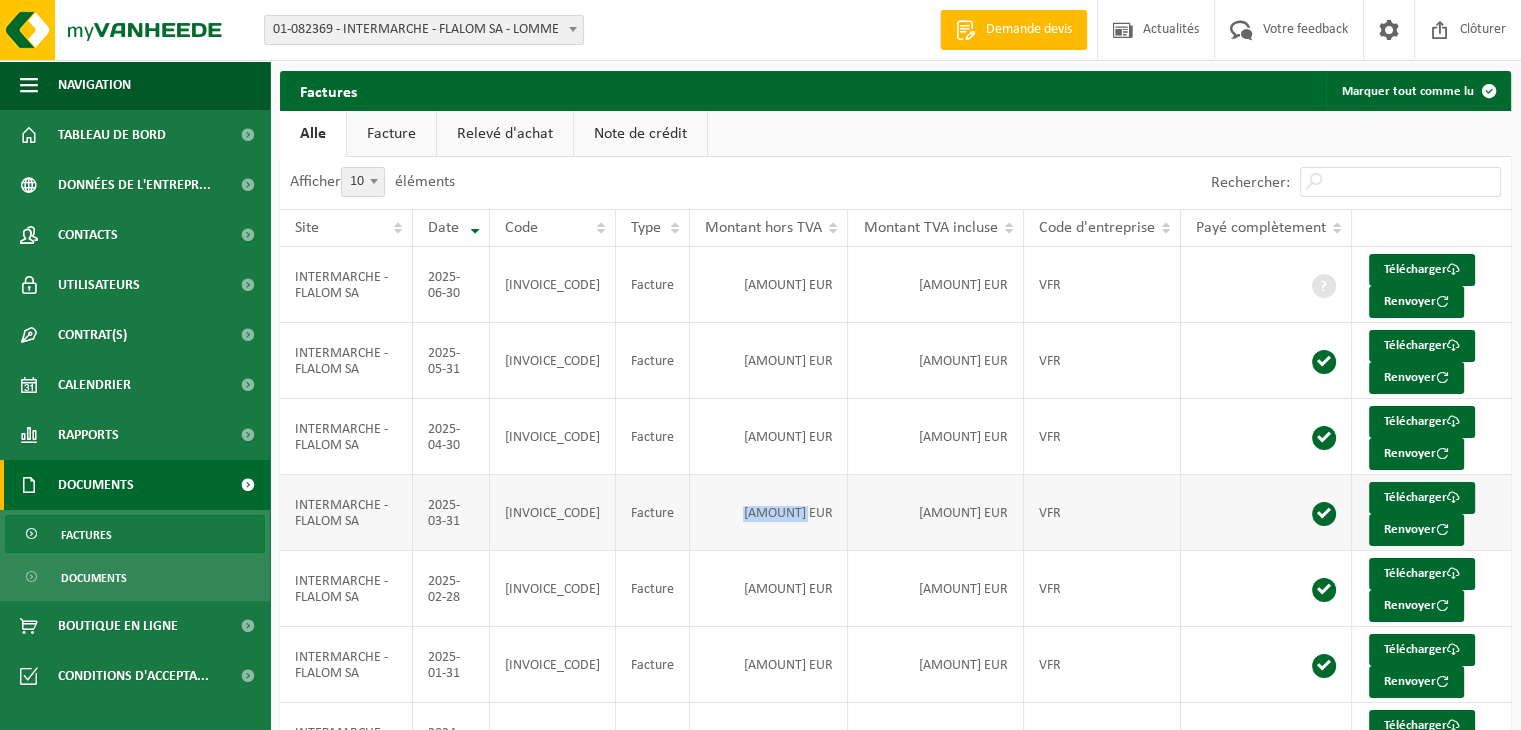 click on "[AMOUNT] EUR" at bounding box center [769, 513] 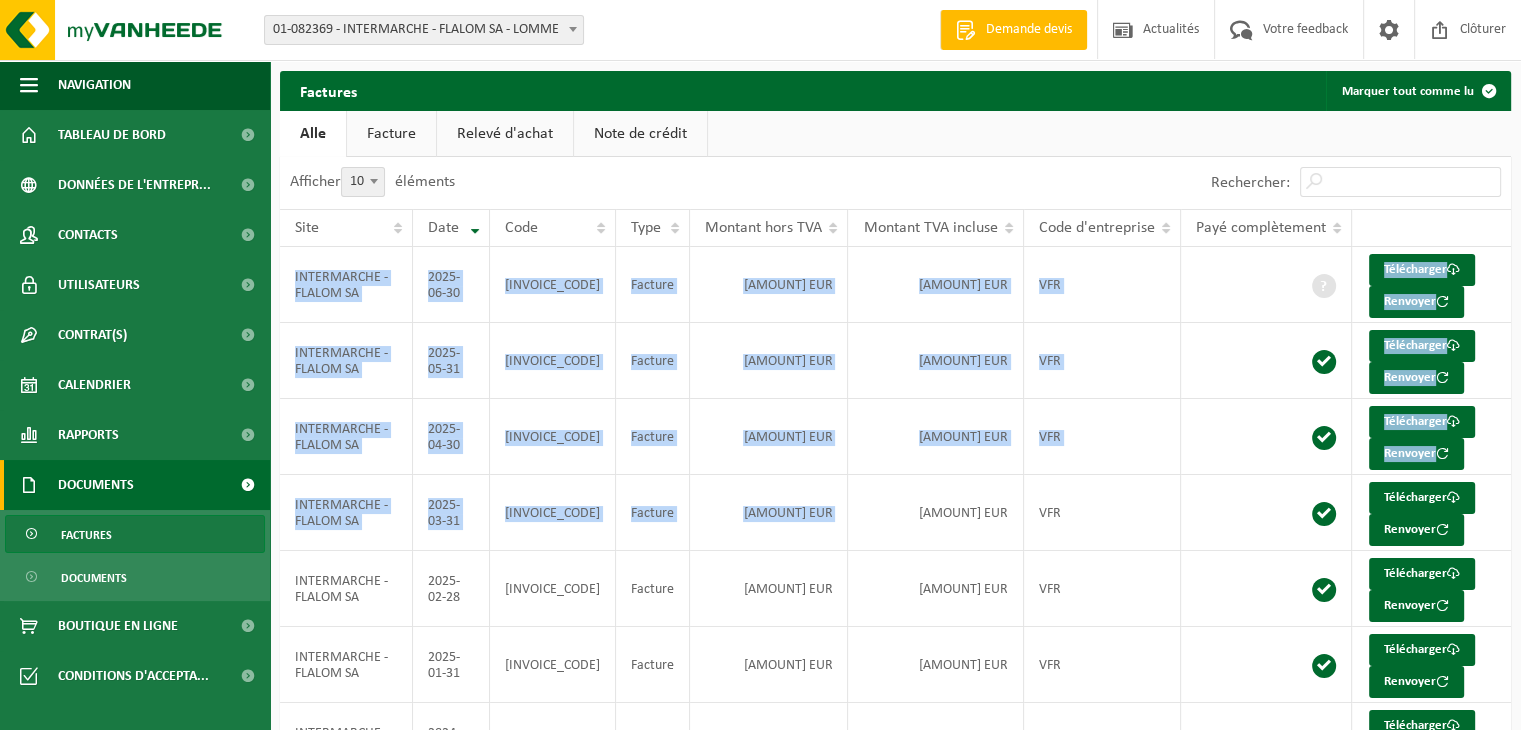 drag, startPoint x: 680, startPoint y: 493, endPoint x: 874, endPoint y: 144, distance: 399.29562 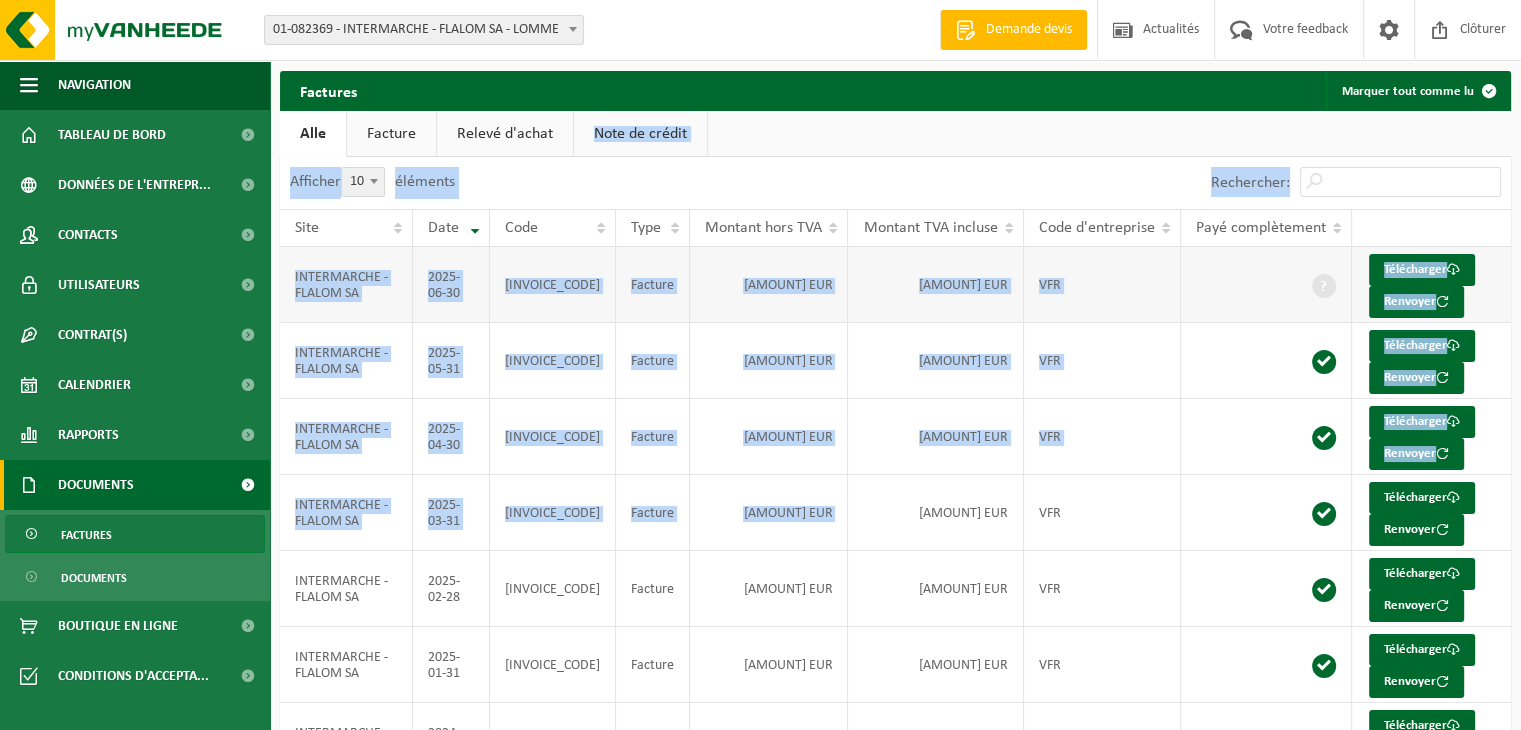 click on "[AMOUNT] EUR" at bounding box center (935, 285) 